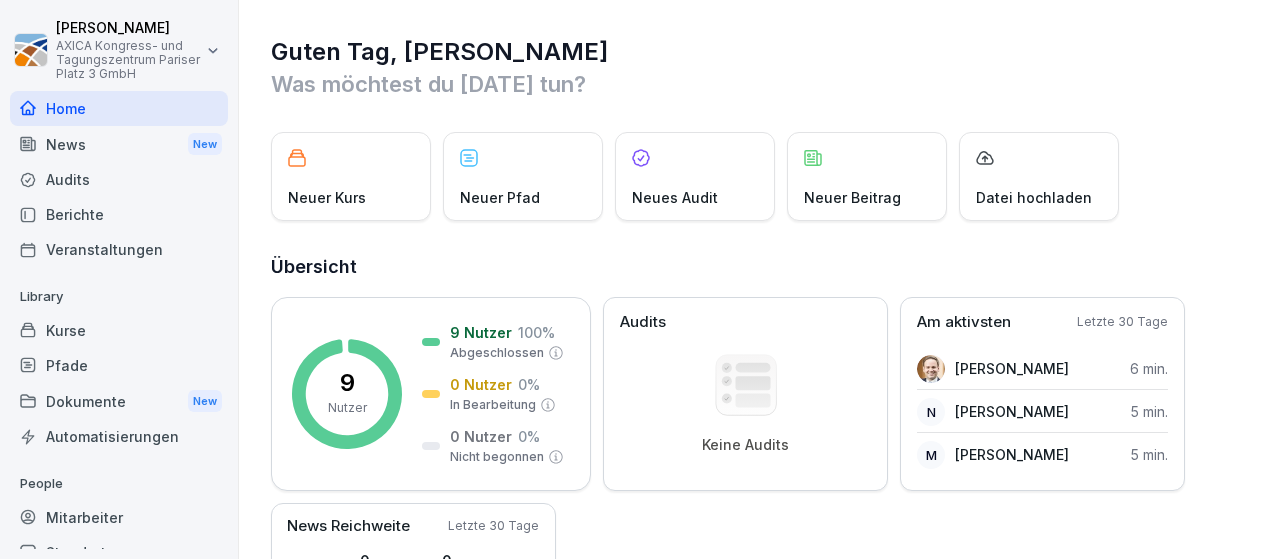 scroll, scrollTop: 0, scrollLeft: 0, axis: both 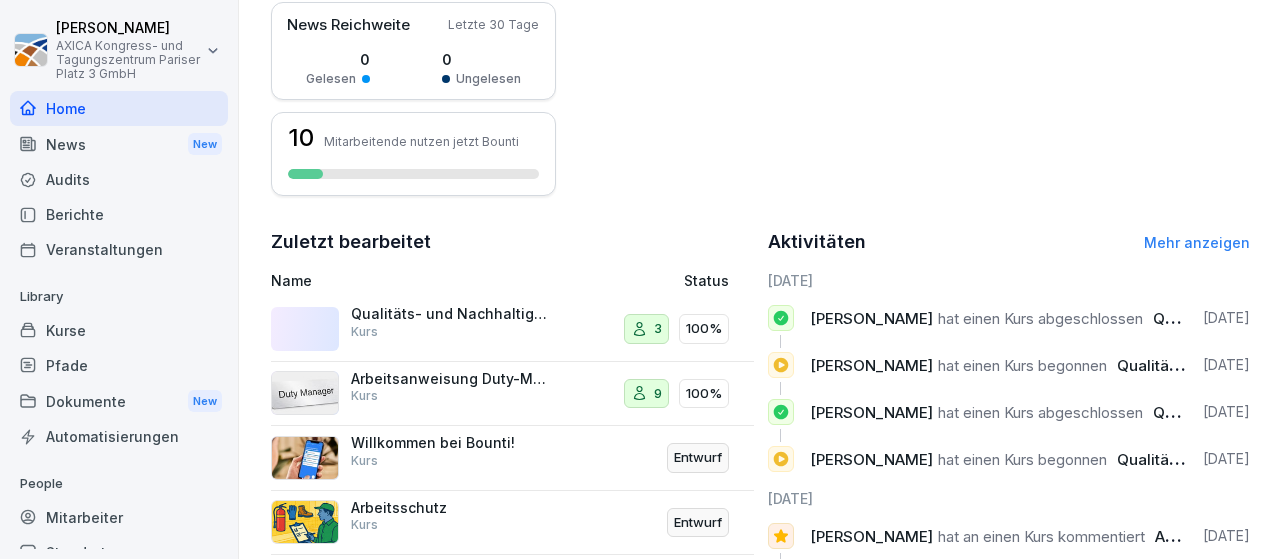 click on "Kurs" at bounding box center (364, 332) 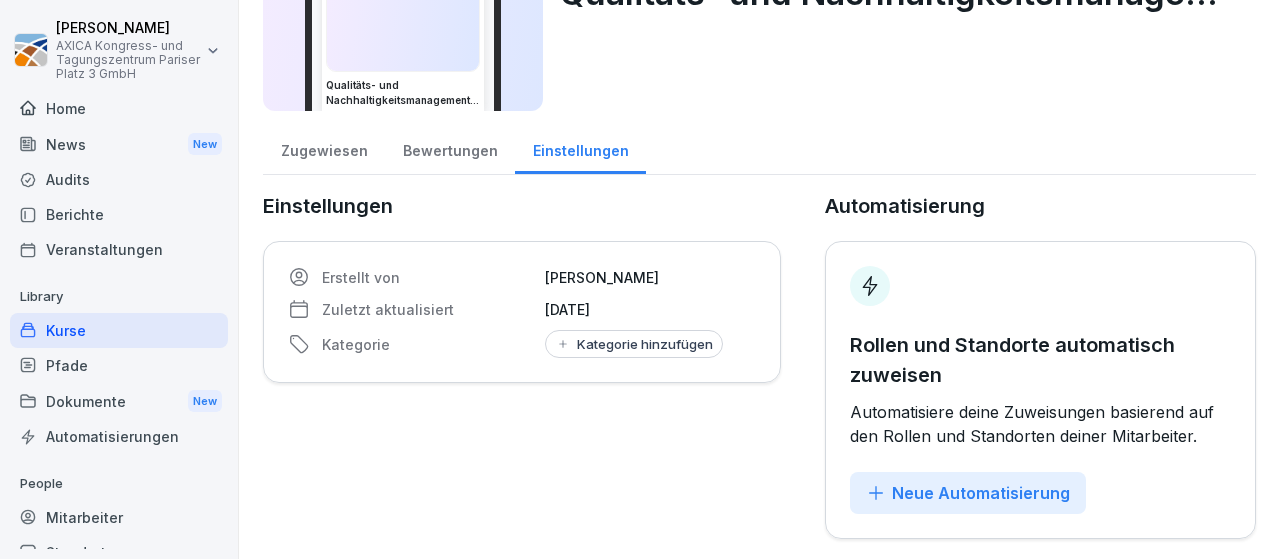 scroll, scrollTop: 142, scrollLeft: 0, axis: vertical 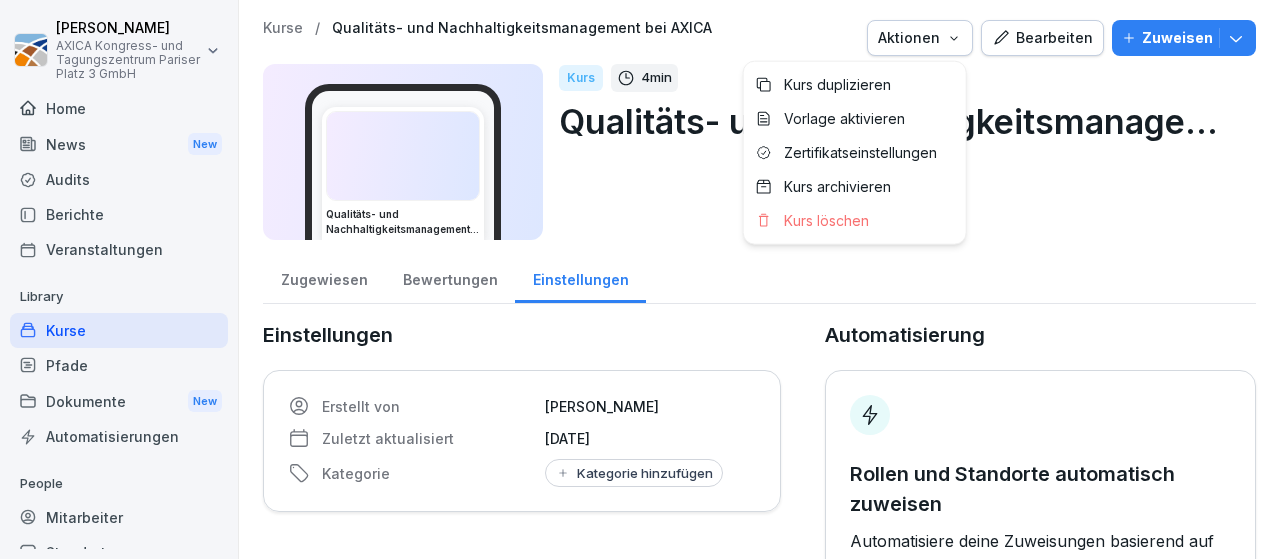 click 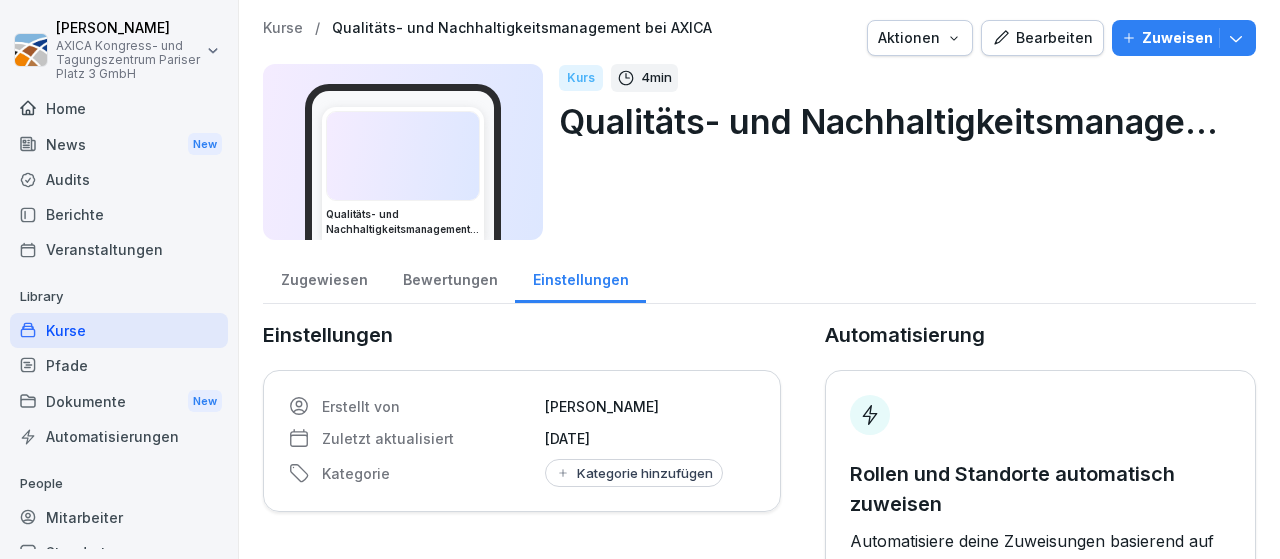 click on "Bearbeiten" at bounding box center [1042, 38] 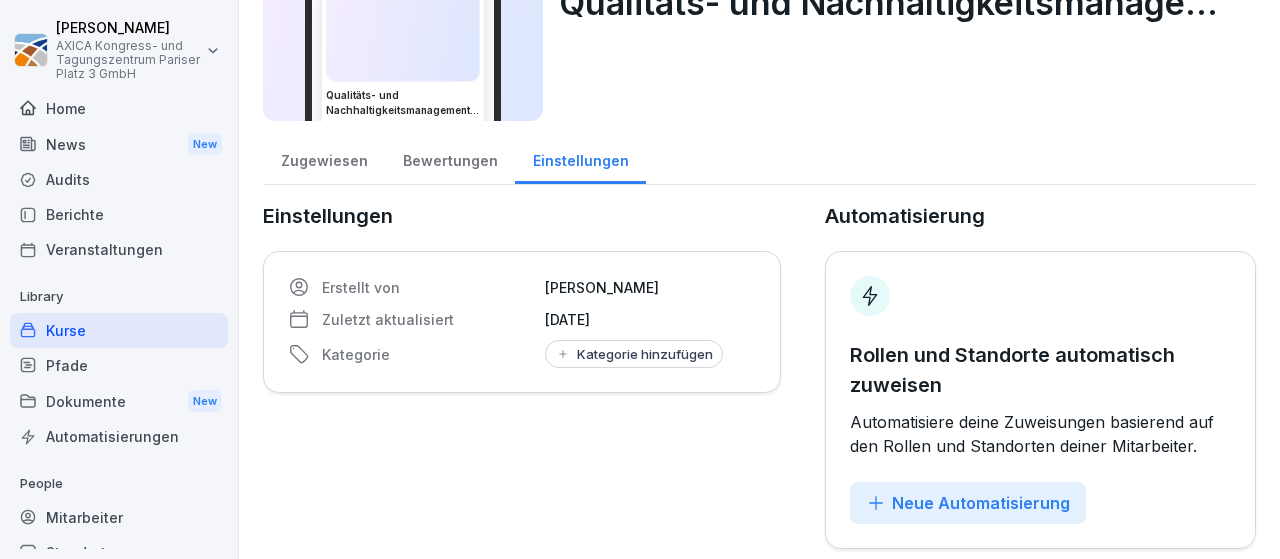 scroll, scrollTop: 142, scrollLeft: 0, axis: vertical 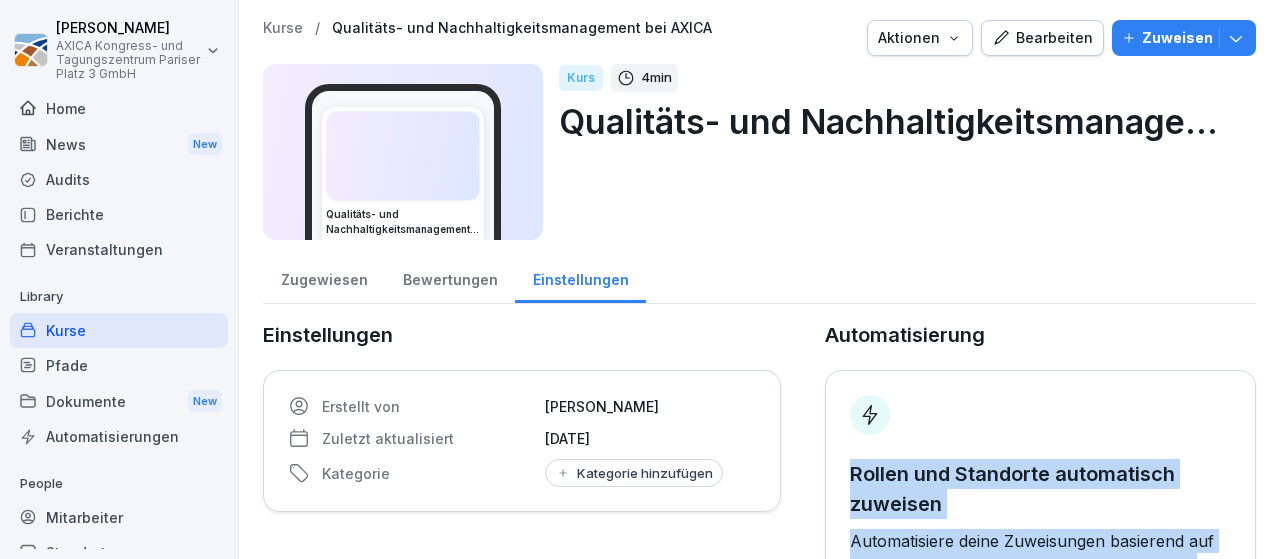 drag, startPoint x: 1279, startPoint y: 434, endPoint x: 1279, endPoint y: 317, distance: 117 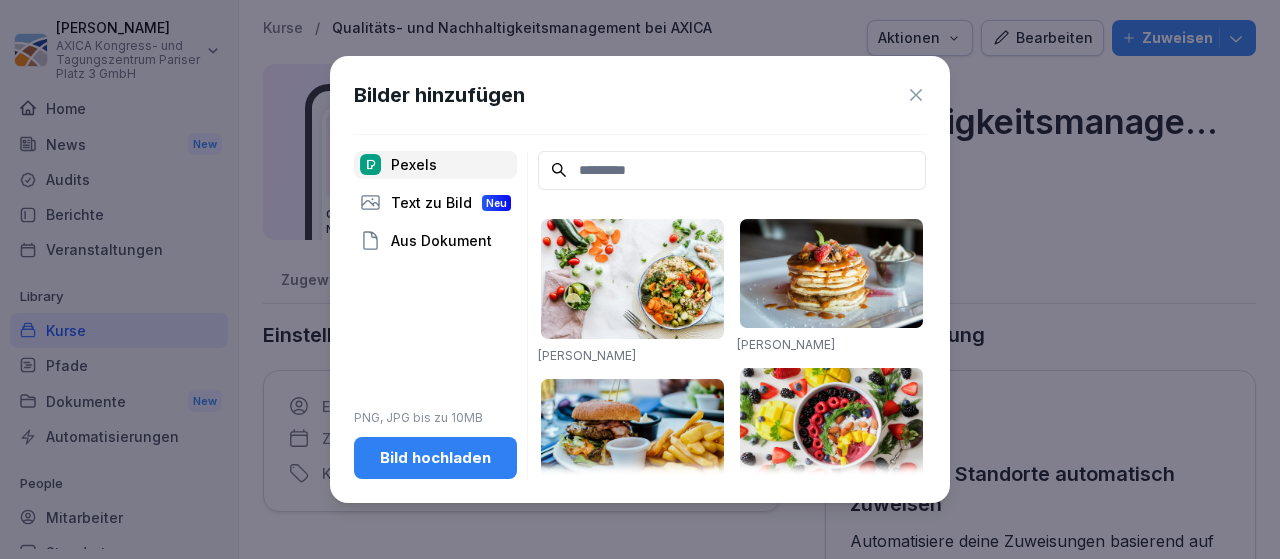 click 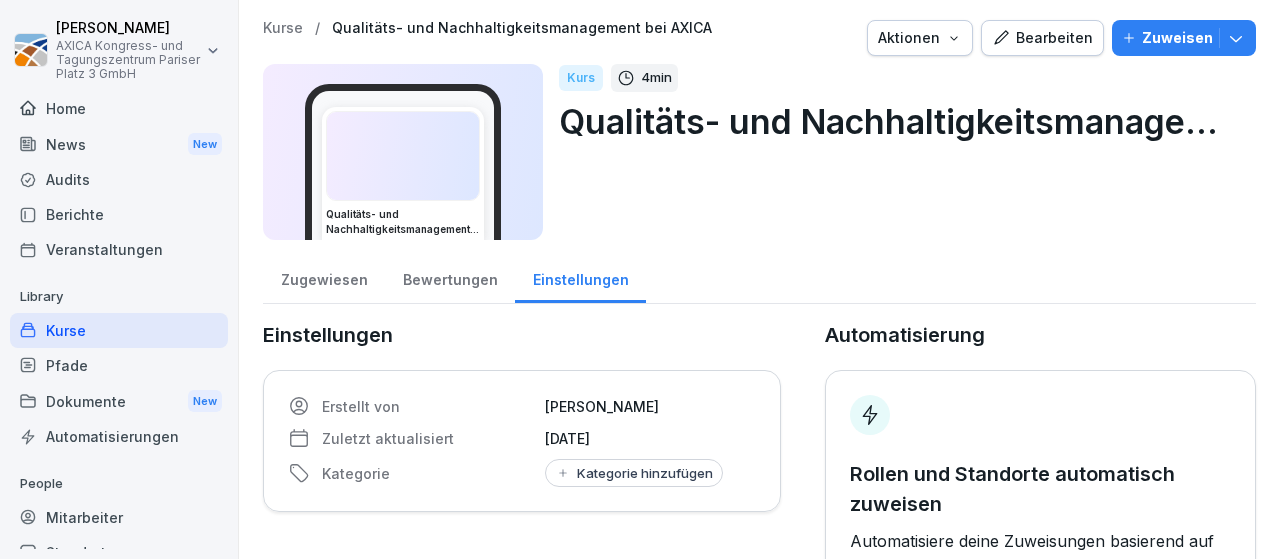 click on "Bearbeiten" at bounding box center (1042, 38) 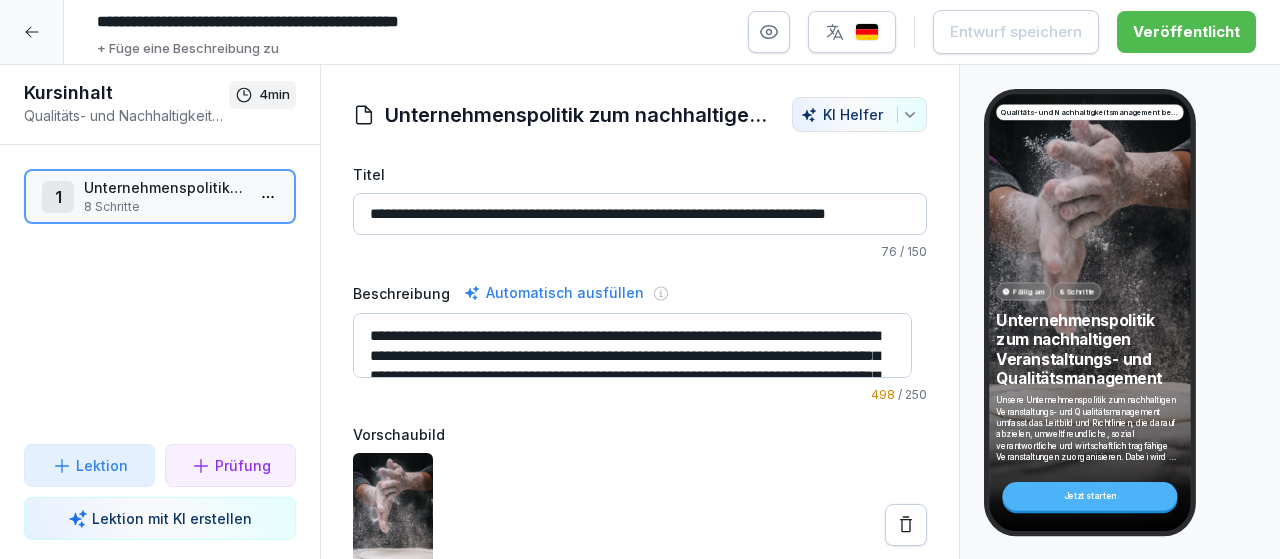 click 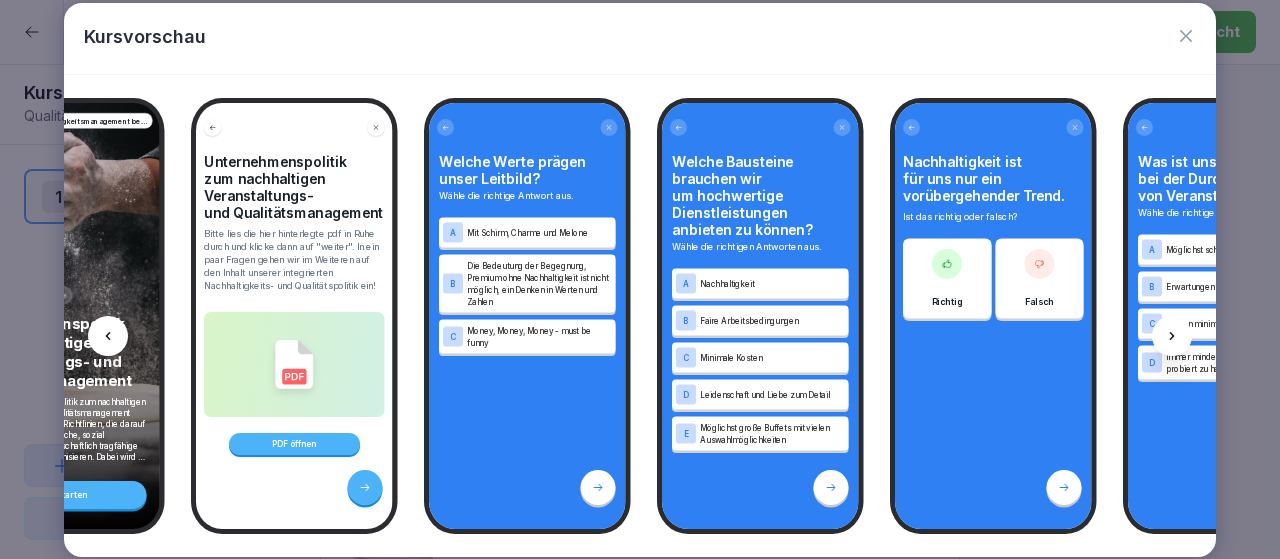 scroll, scrollTop: 0, scrollLeft: 146, axis: horizontal 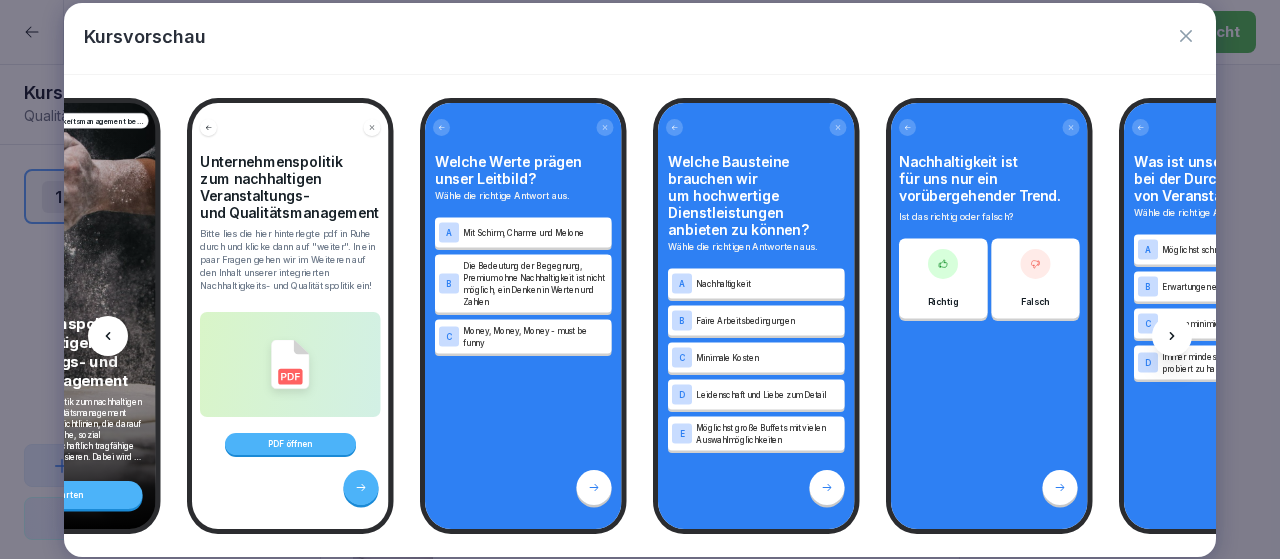 click at bounding box center (1172, 336) 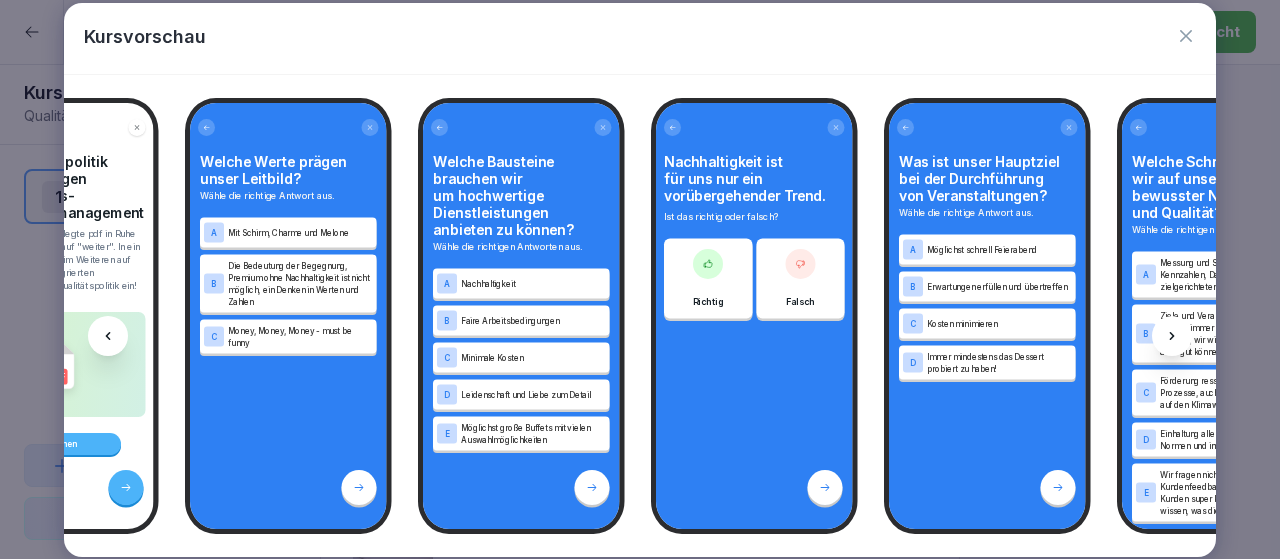 scroll, scrollTop: 0, scrollLeft: 413, axis: horizontal 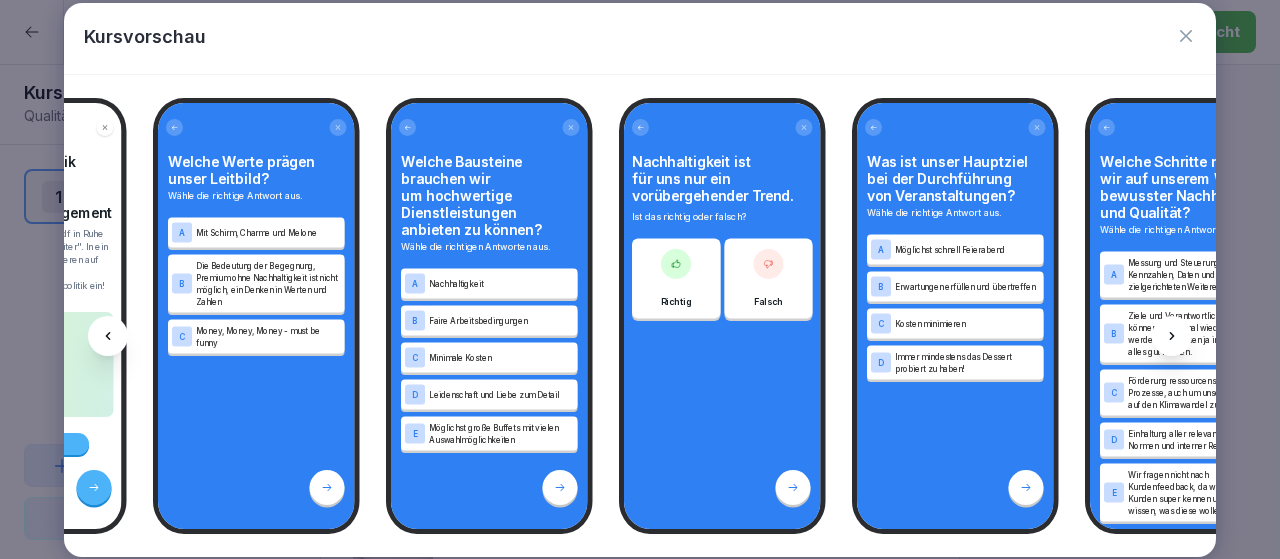 click 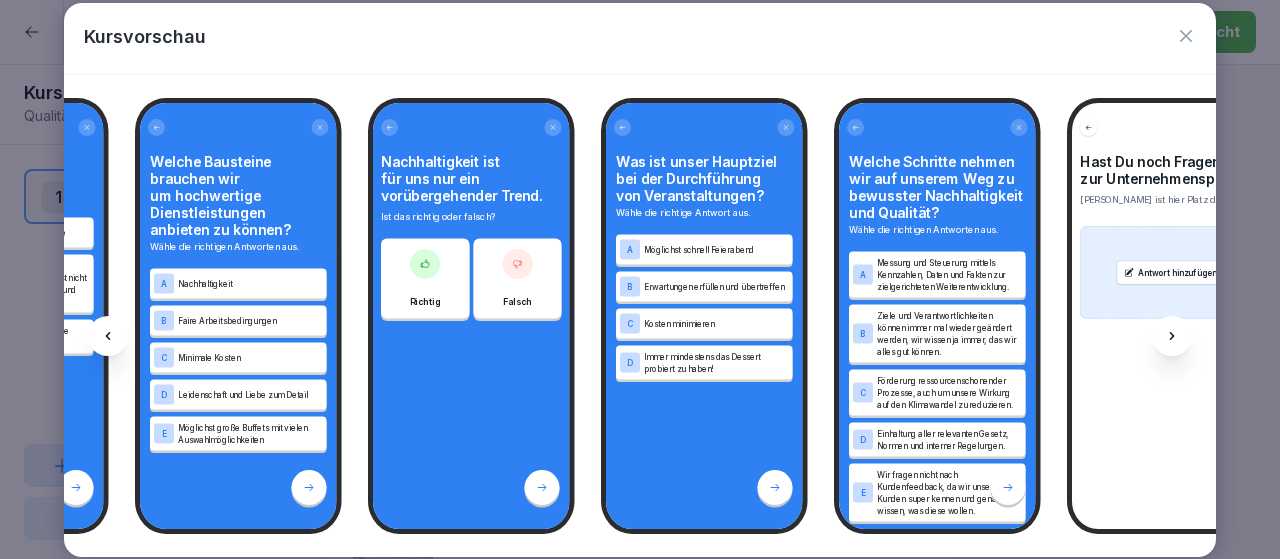 scroll, scrollTop: 0, scrollLeft: 681, axis: horizontal 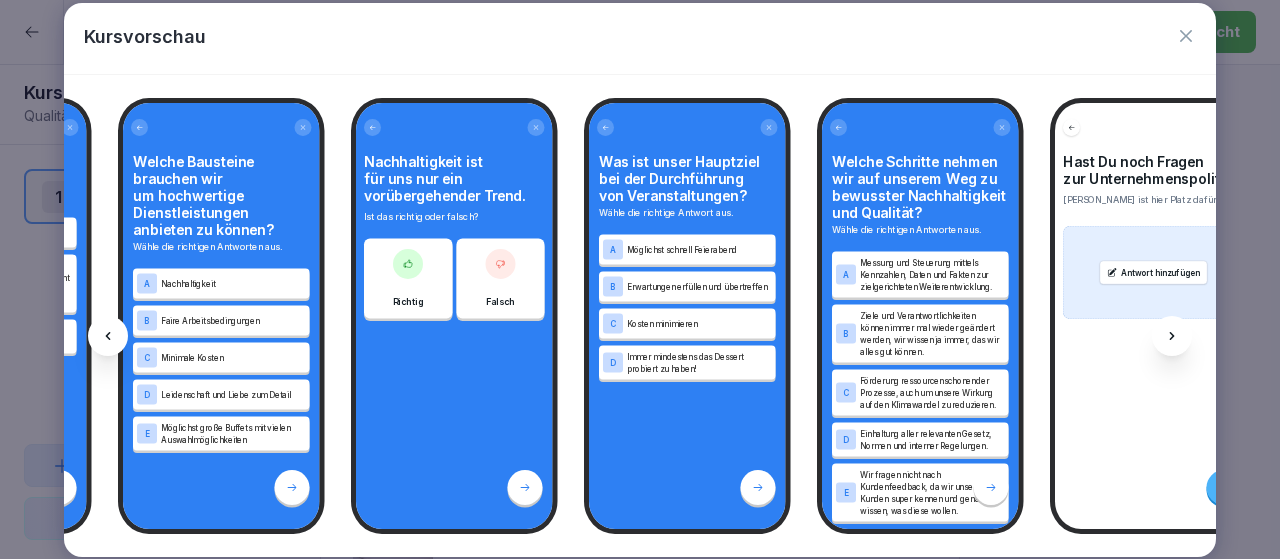 click 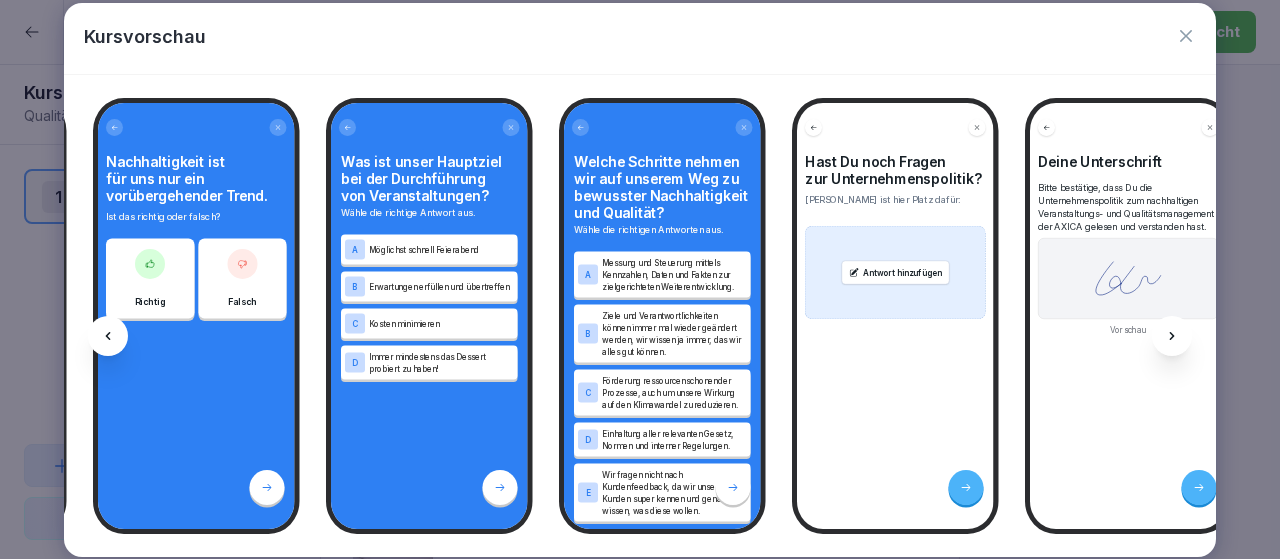 scroll, scrollTop: 0, scrollLeft: 949, axis: horizontal 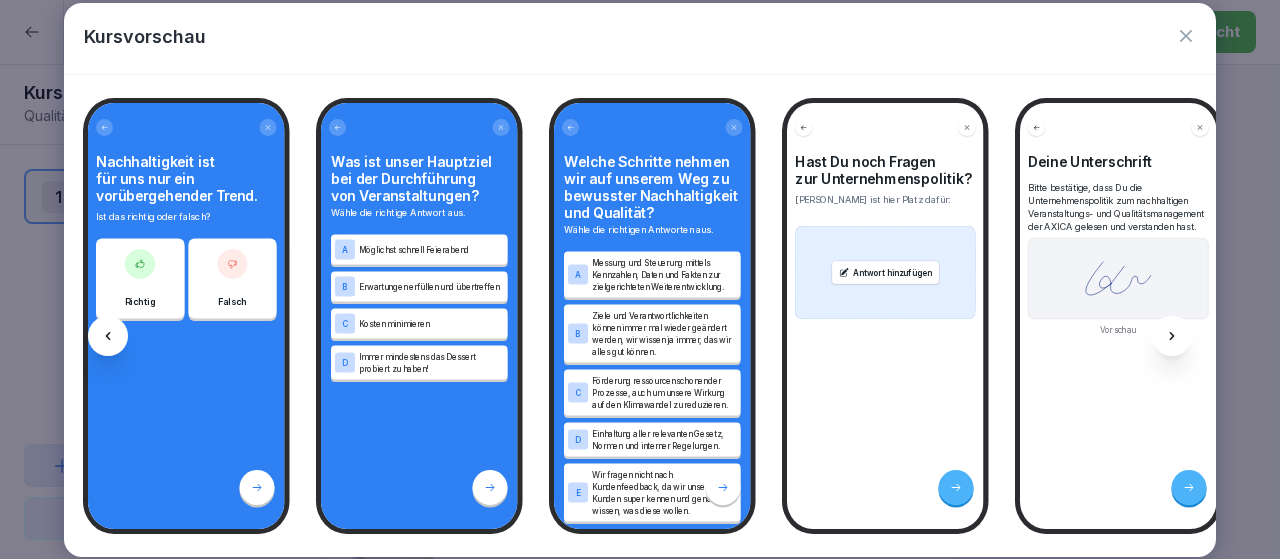 click at bounding box center (1172, 336) 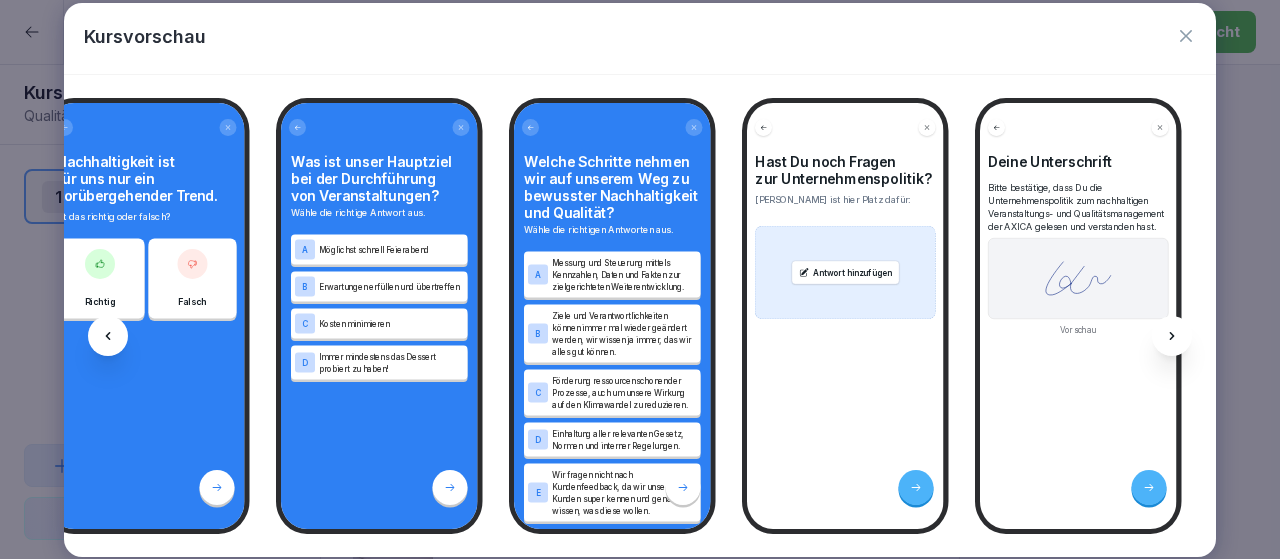 click 